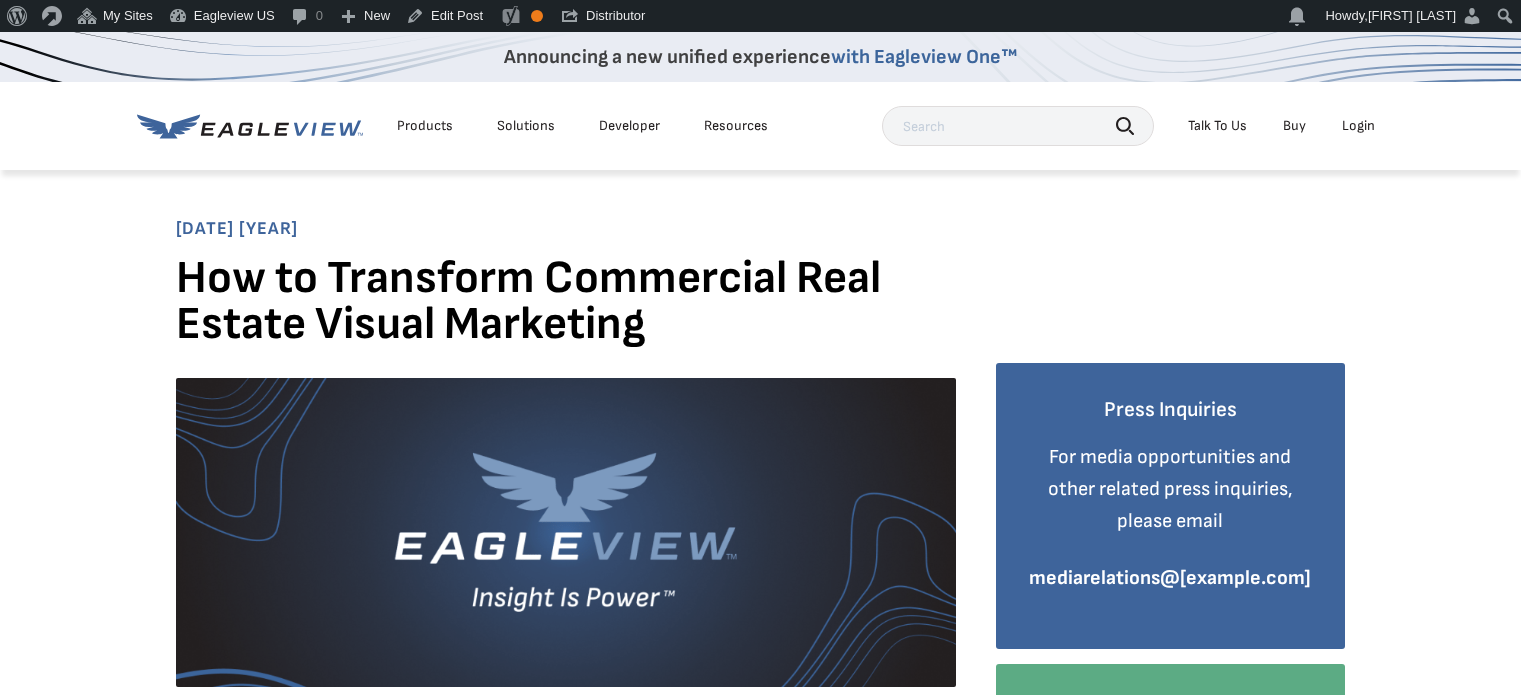 scroll, scrollTop: 0, scrollLeft: 0, axis: both 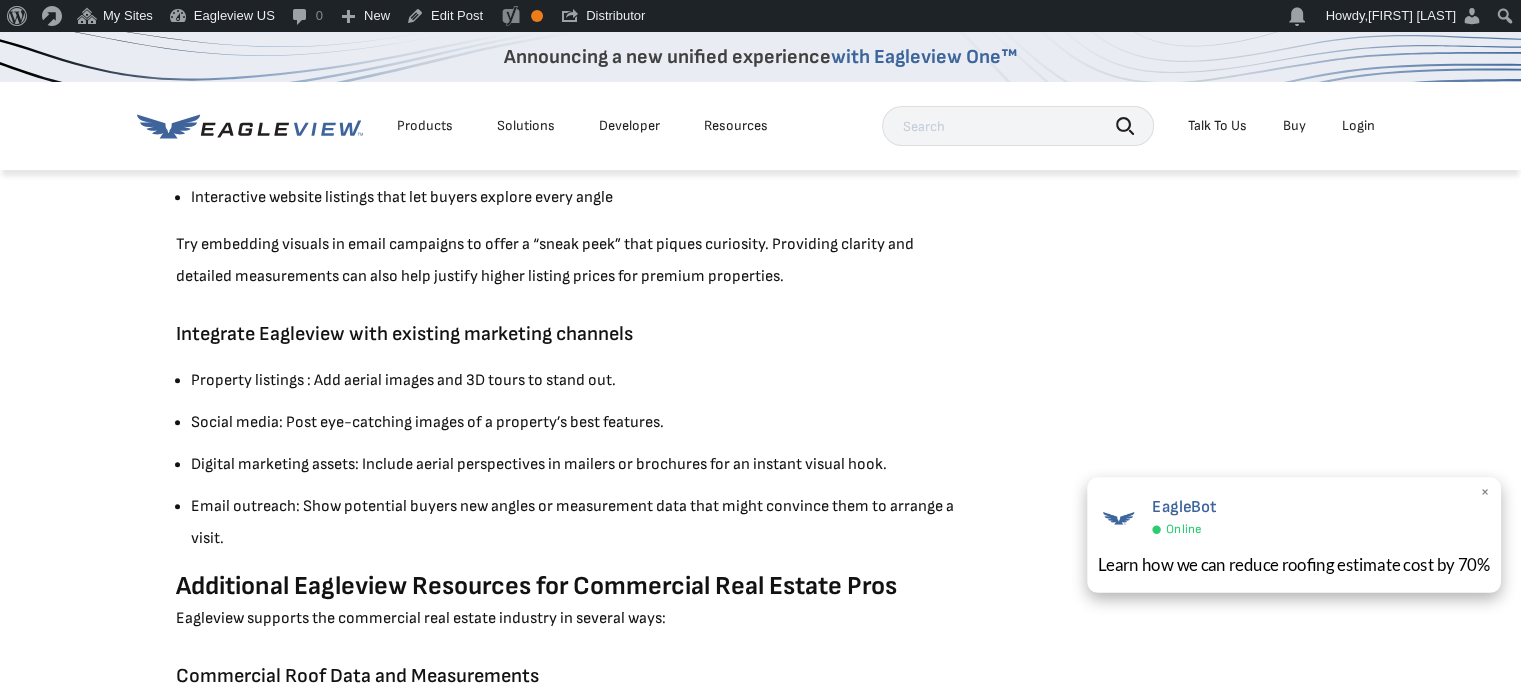 click on "×" at bounding box center (1485, 493) 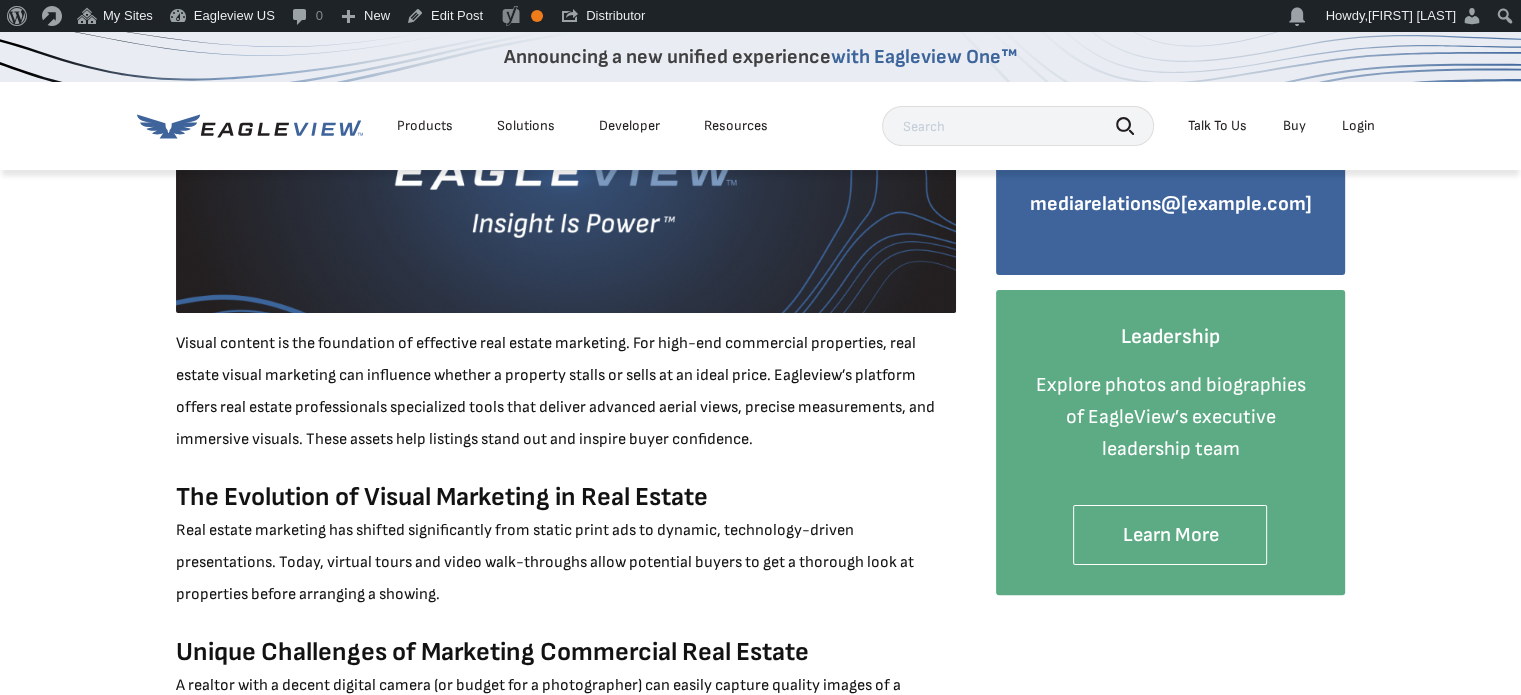 scroll, scrollTop: 200, scrollLeft: 0, axis: vertical 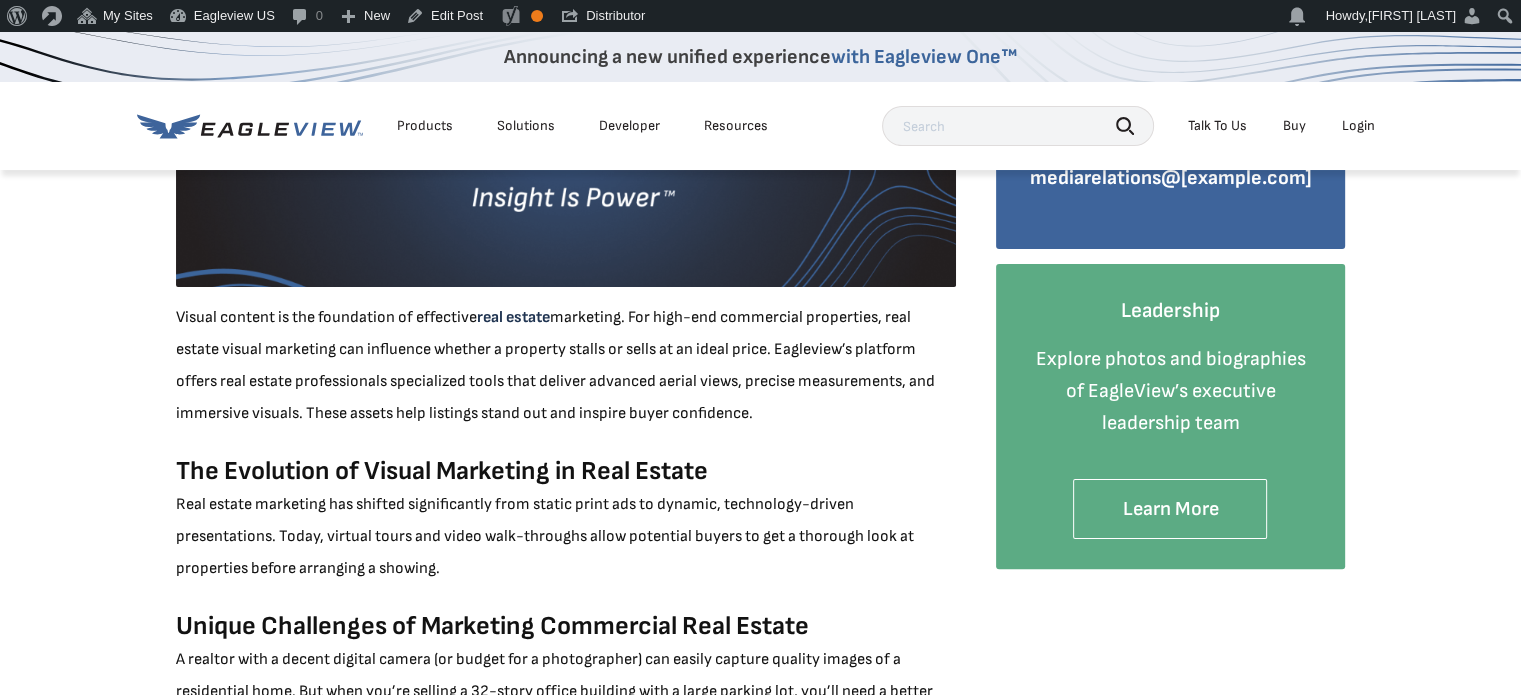 click on "real estate" at bounding box center [513, 317] 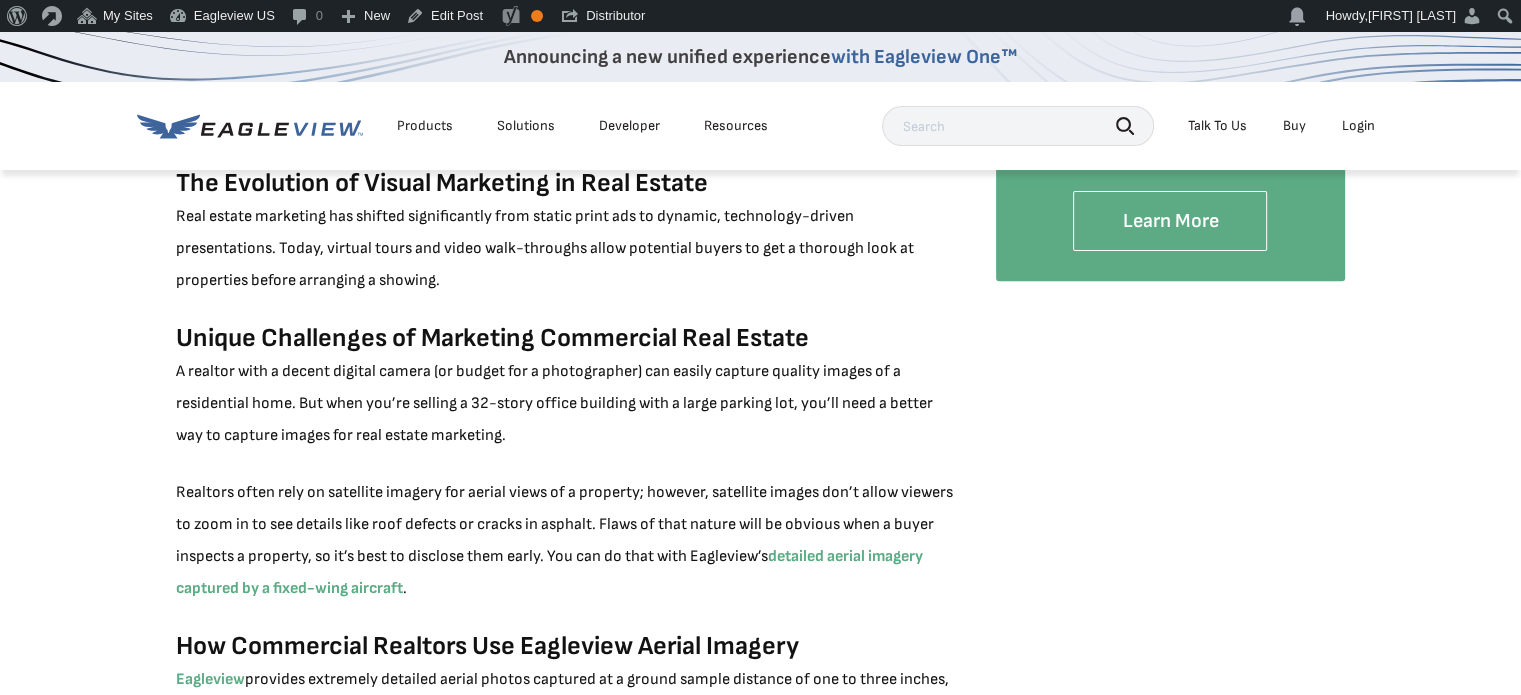 scroll, scrollTop: 800, scrollLeft: 0, axis: vertical 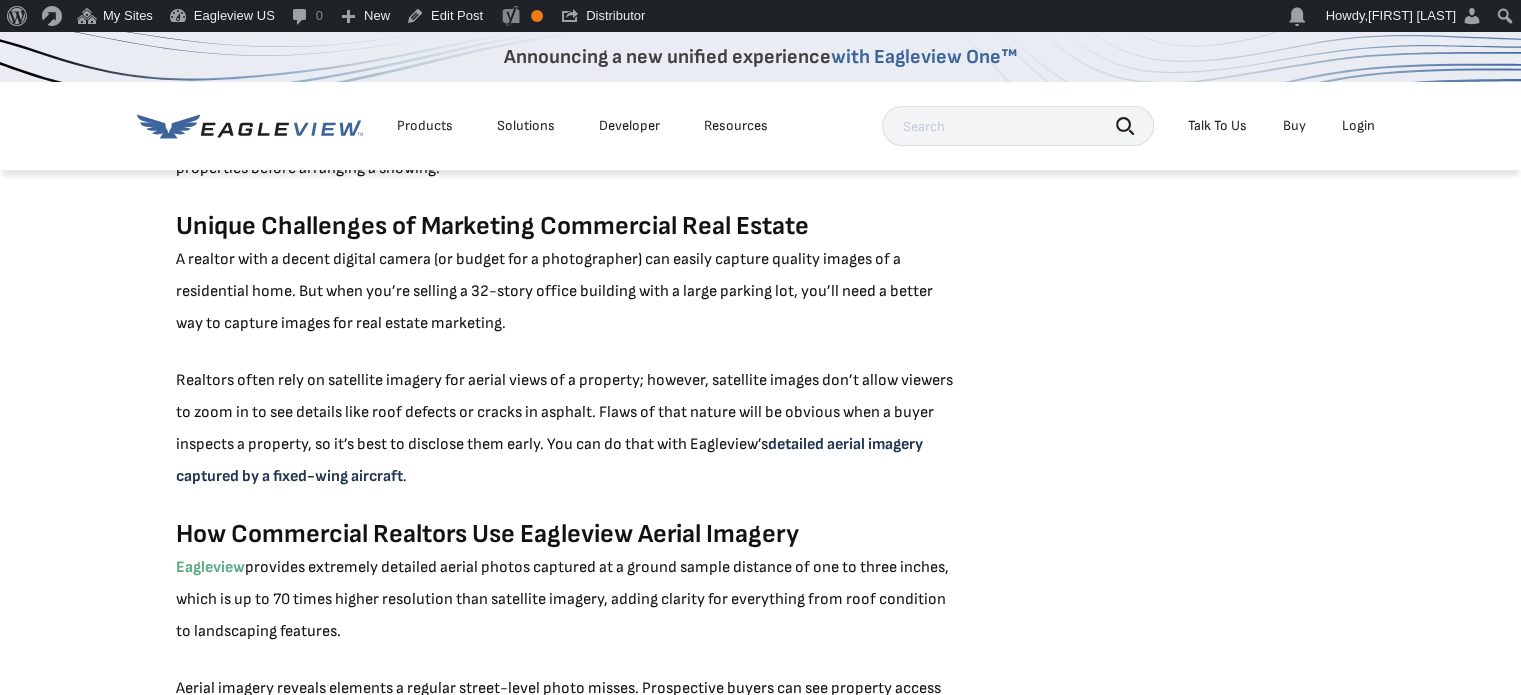 click on "detailed aerial imagery captured by a fixed-wing aircraft" at bounding box center [549, 460] 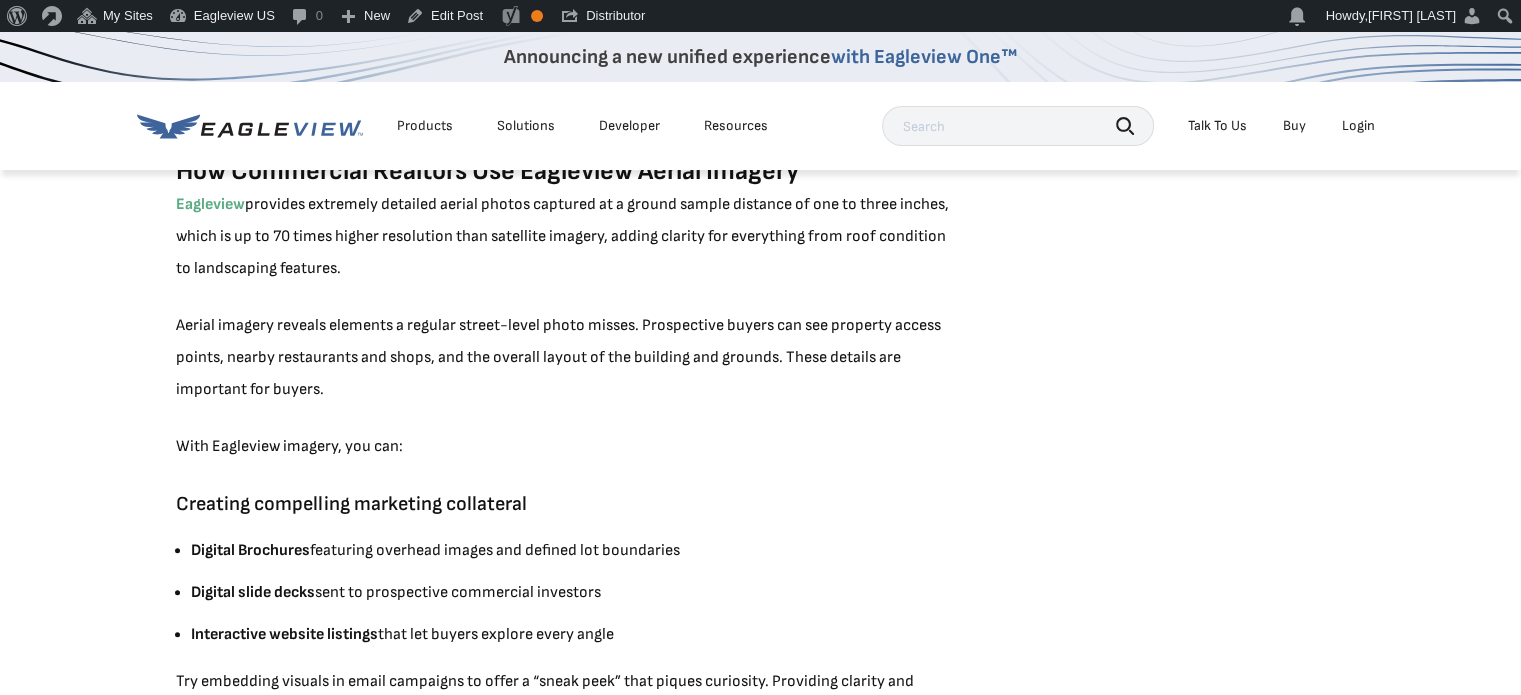 scroll, scrollTop: 1100, scrollLeft: 0, axis: vertical 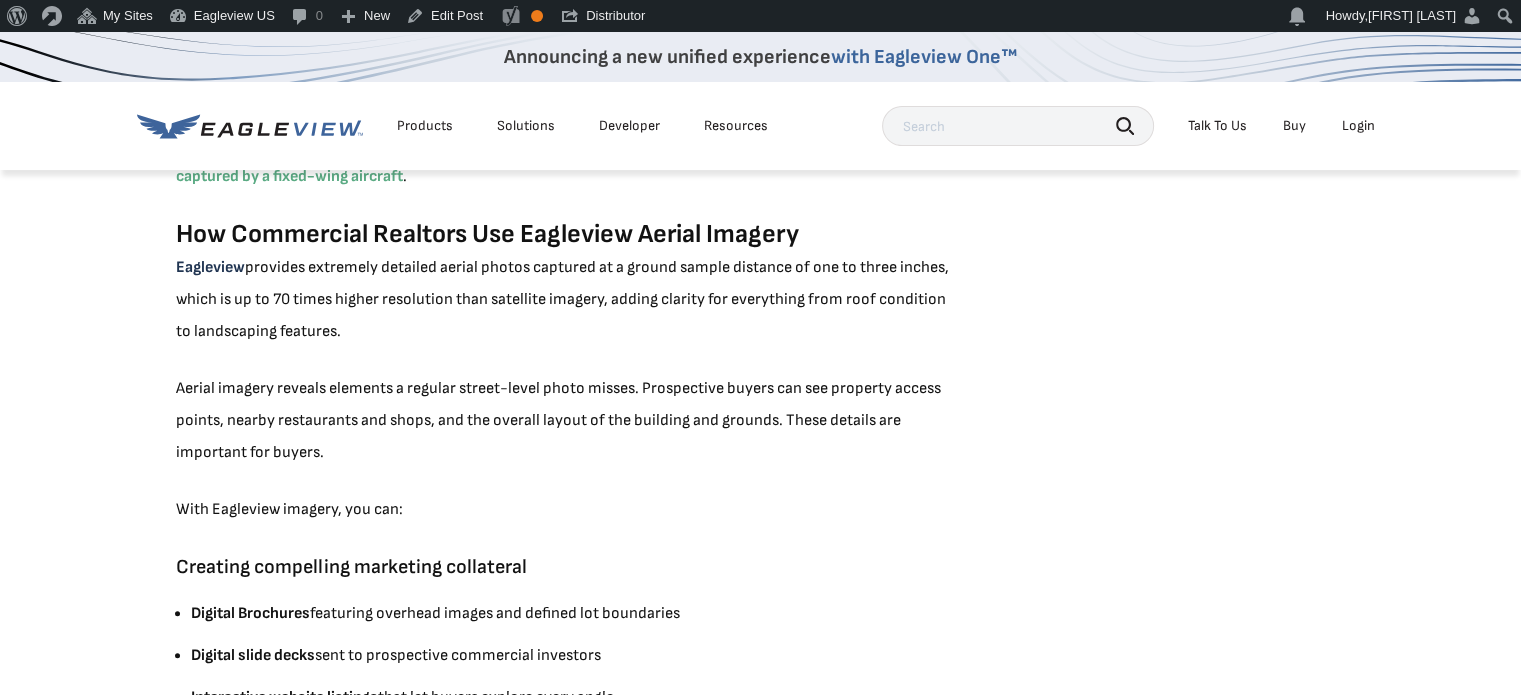 click on "Eagleview" at bounding box center [210, 267] 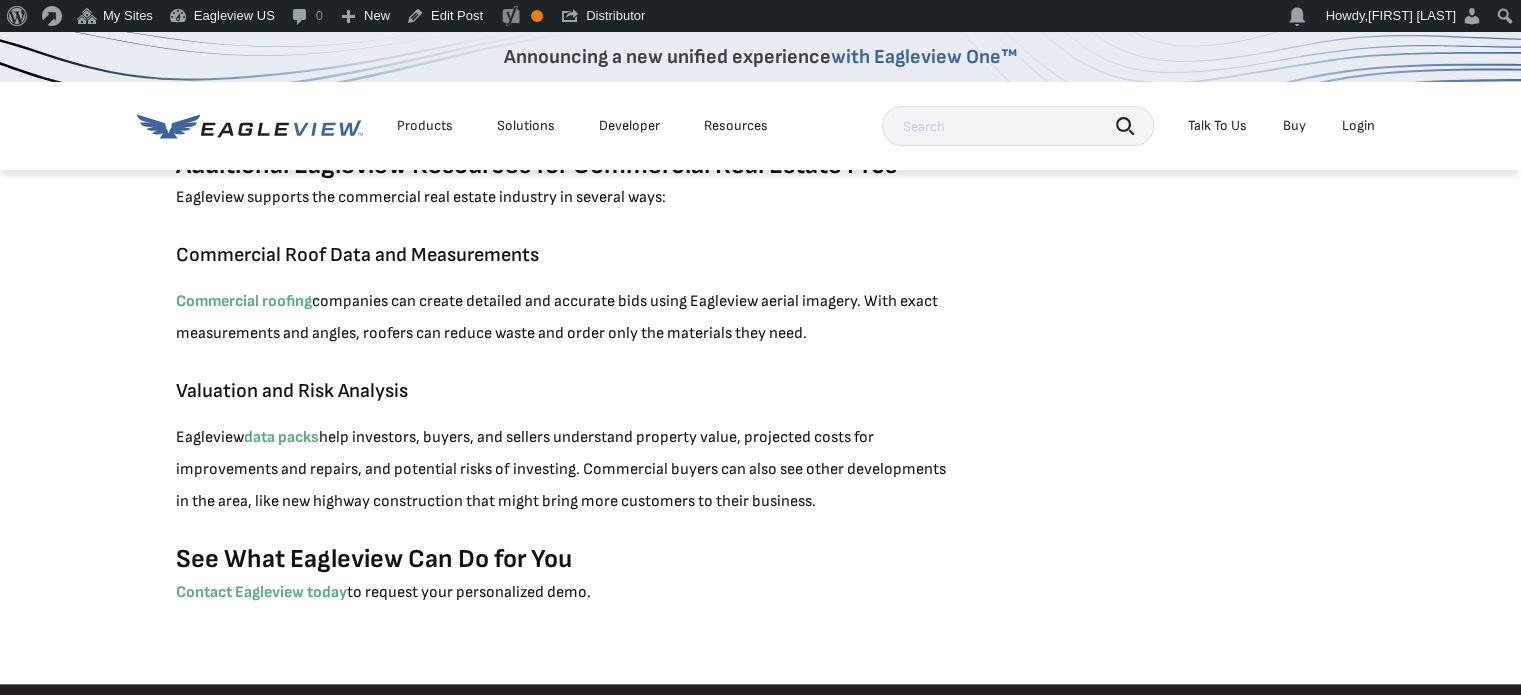 scroll, scrollTop: 2000, scrollLeft: 0, axis: vertical 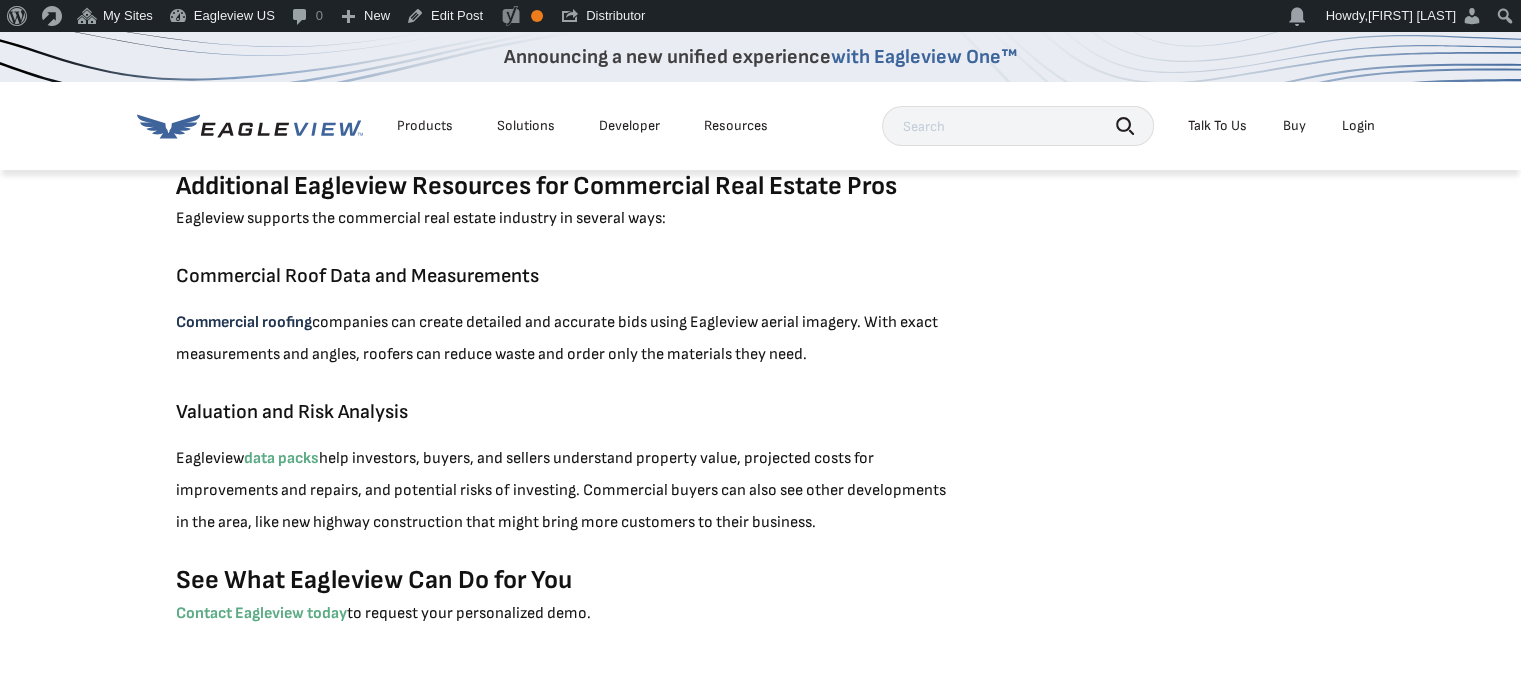 click on "Commercial roofing" at bounding box center (244, 322) 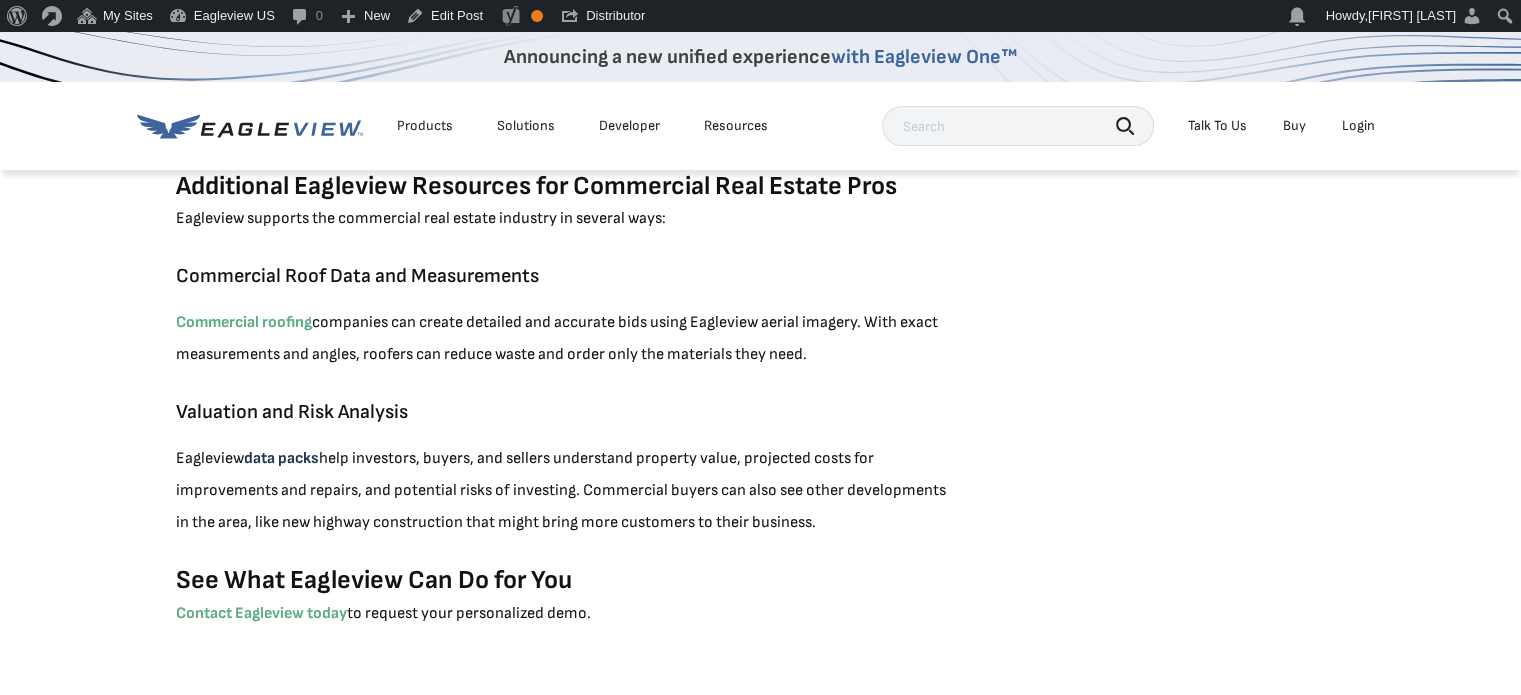click on "data packs" at bounding box center (281, 458) 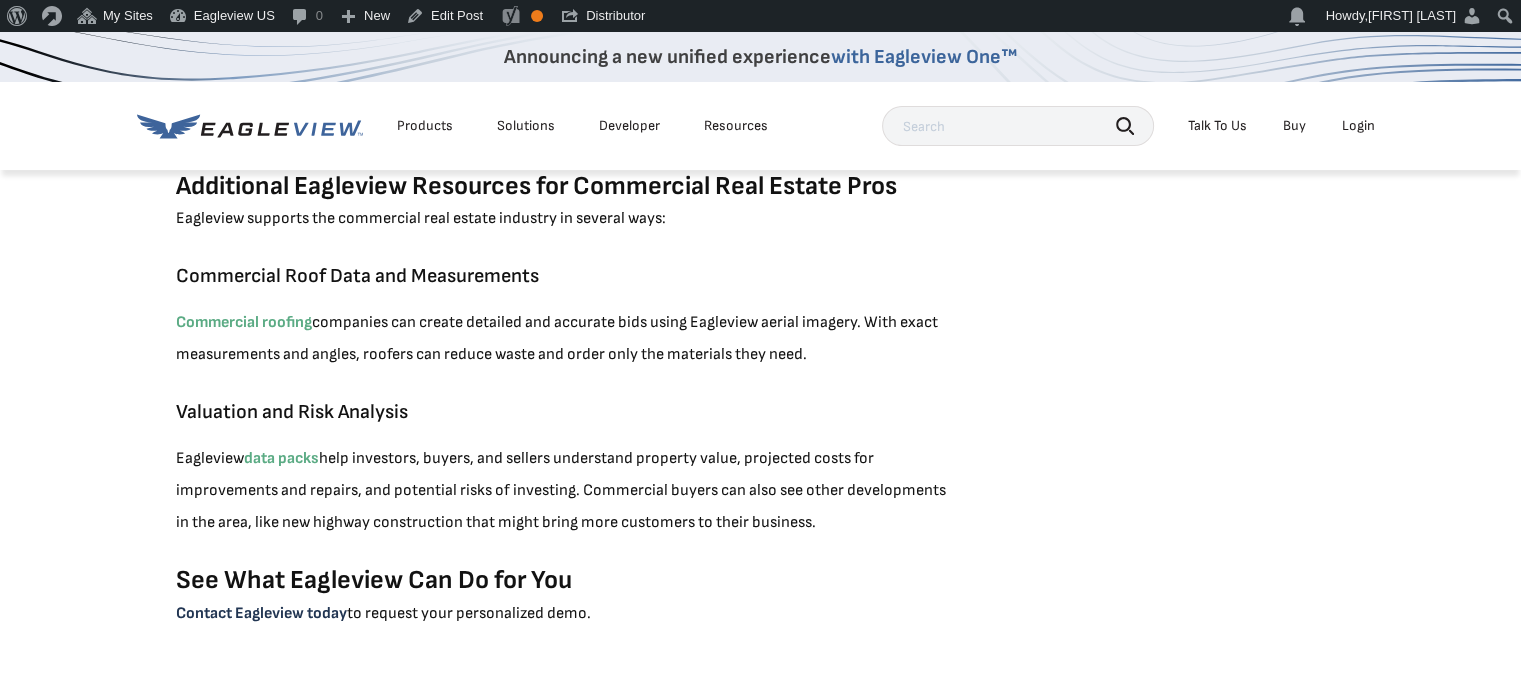 click on "Contact Eagleview today" at bounding box center (261, 613) 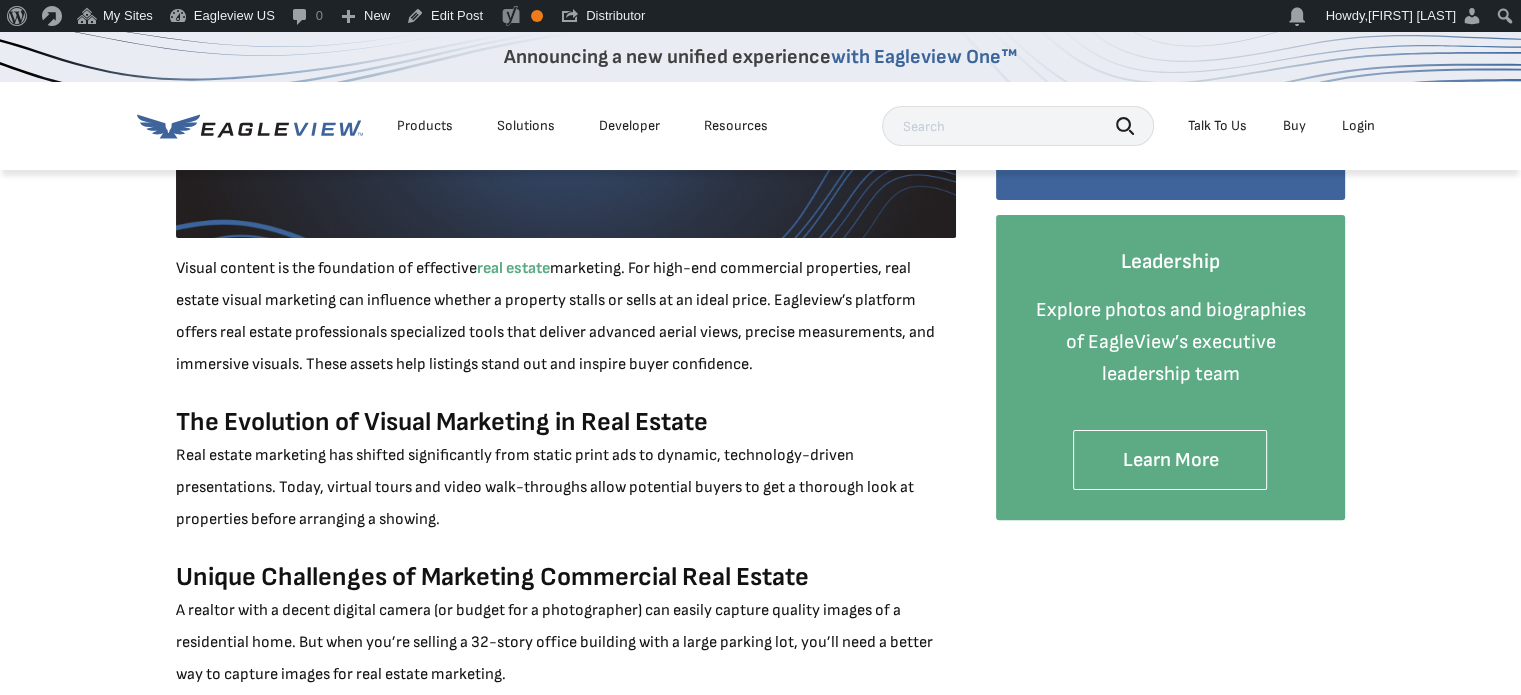 scroll, scrollTop: 0, scrollLeft: 0, axis: both 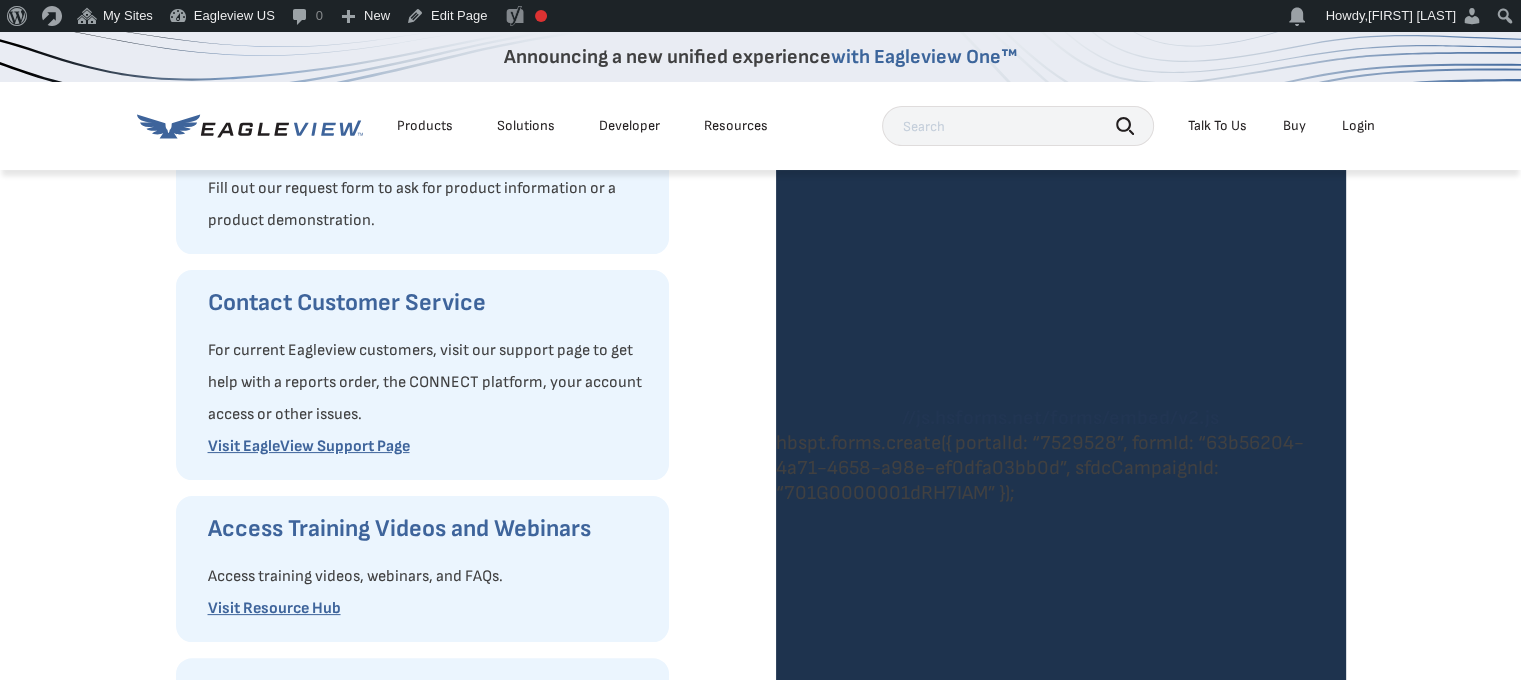 click on "//js.hsforms.net/forms/embed/v2.js" at bounding box center [1060, 418] 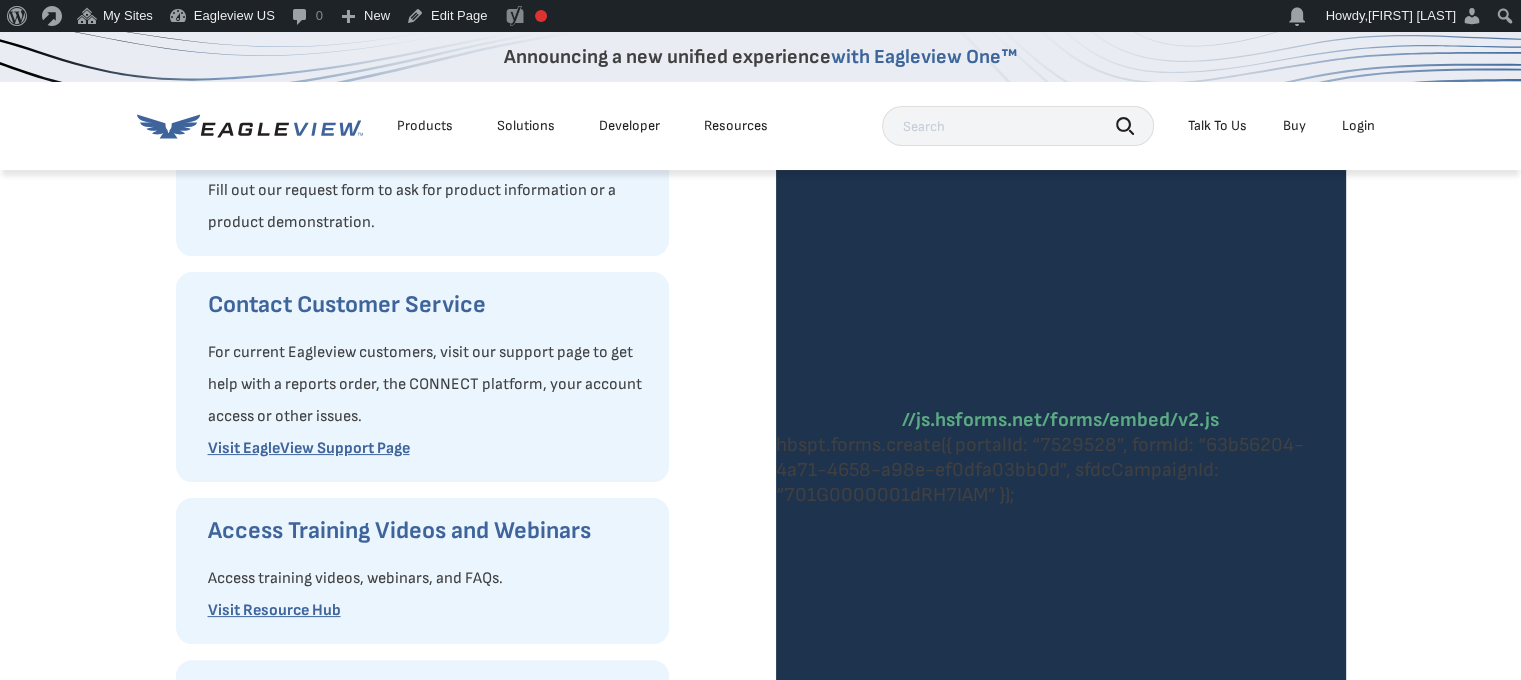 scroll, scrollTop: 0, scrollLeft: 0, axis: both 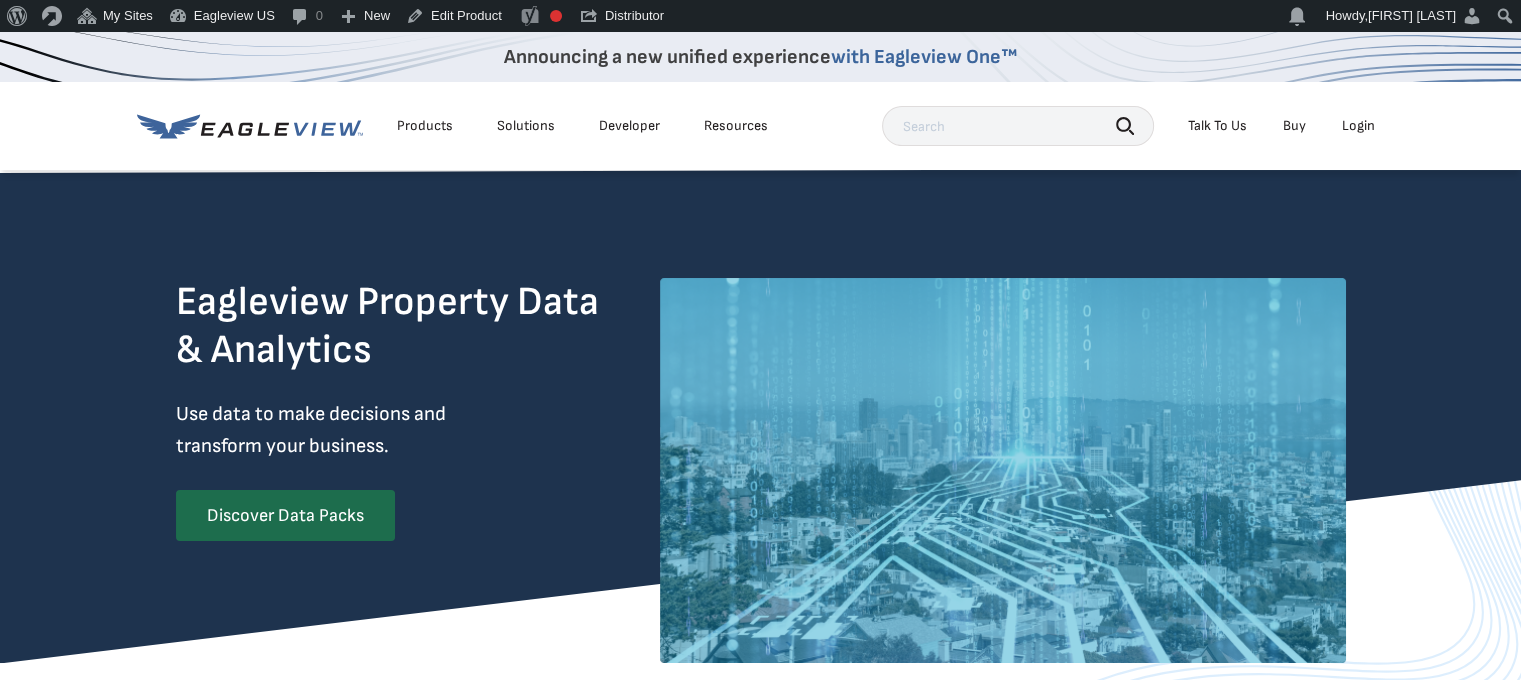 click on "Products" at bounding box center (425, 126) 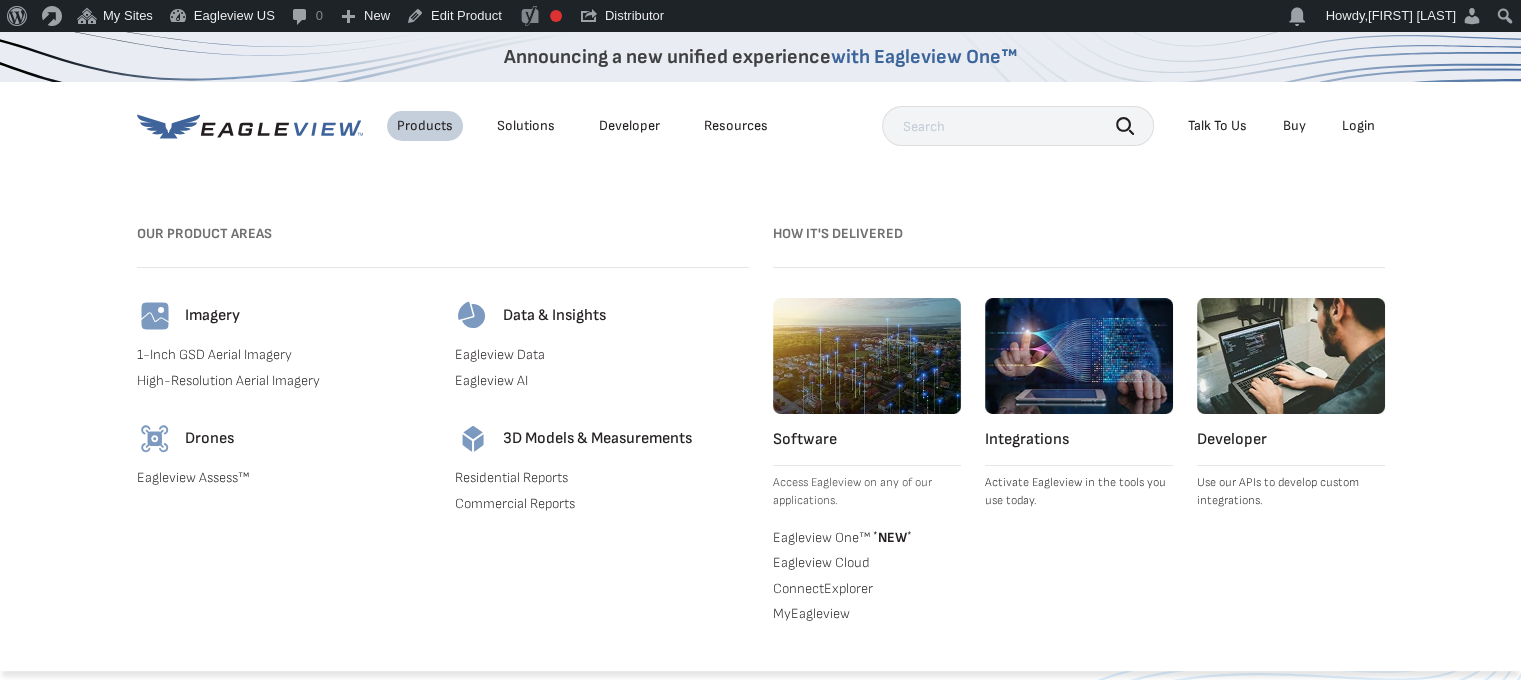 click on "Products" at bounding box center (425, 126) 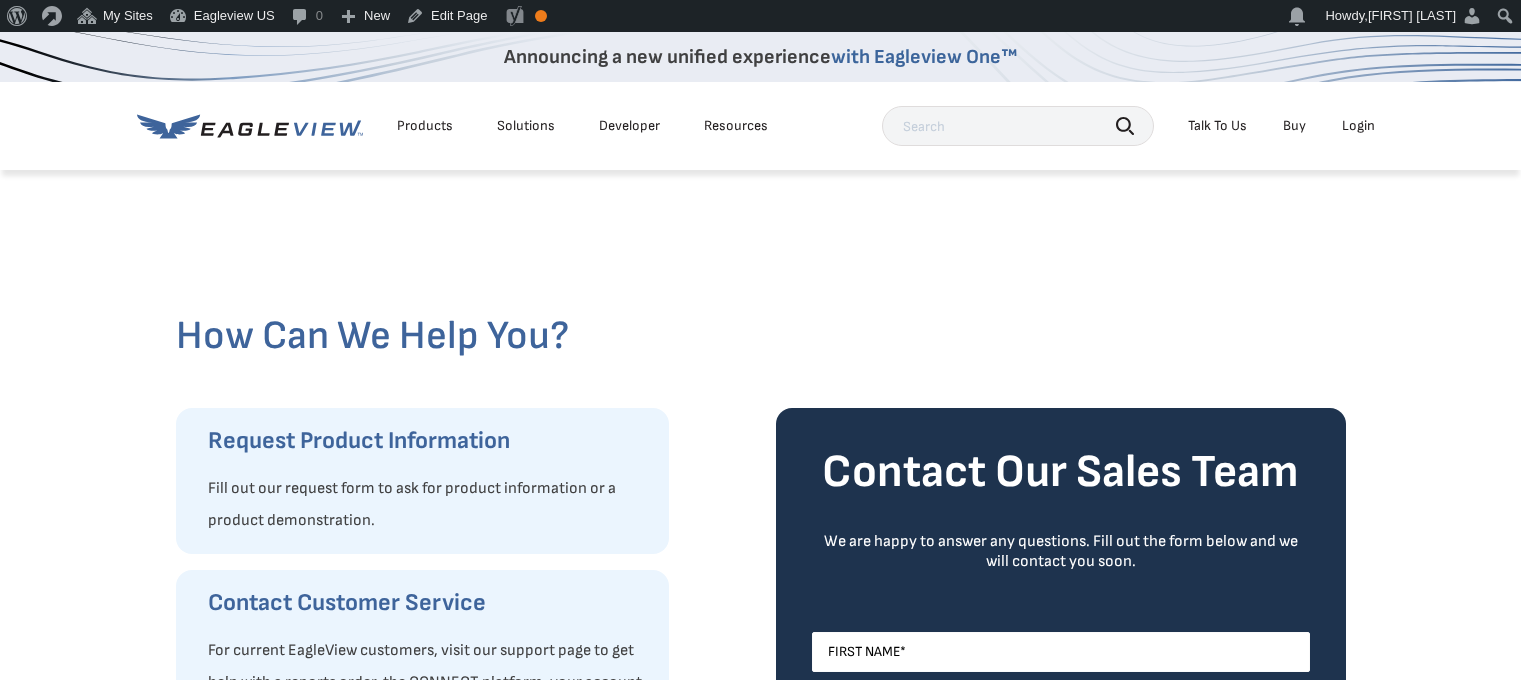 scroll, scrollTop: 0, scrollLeft: 0, axis: both 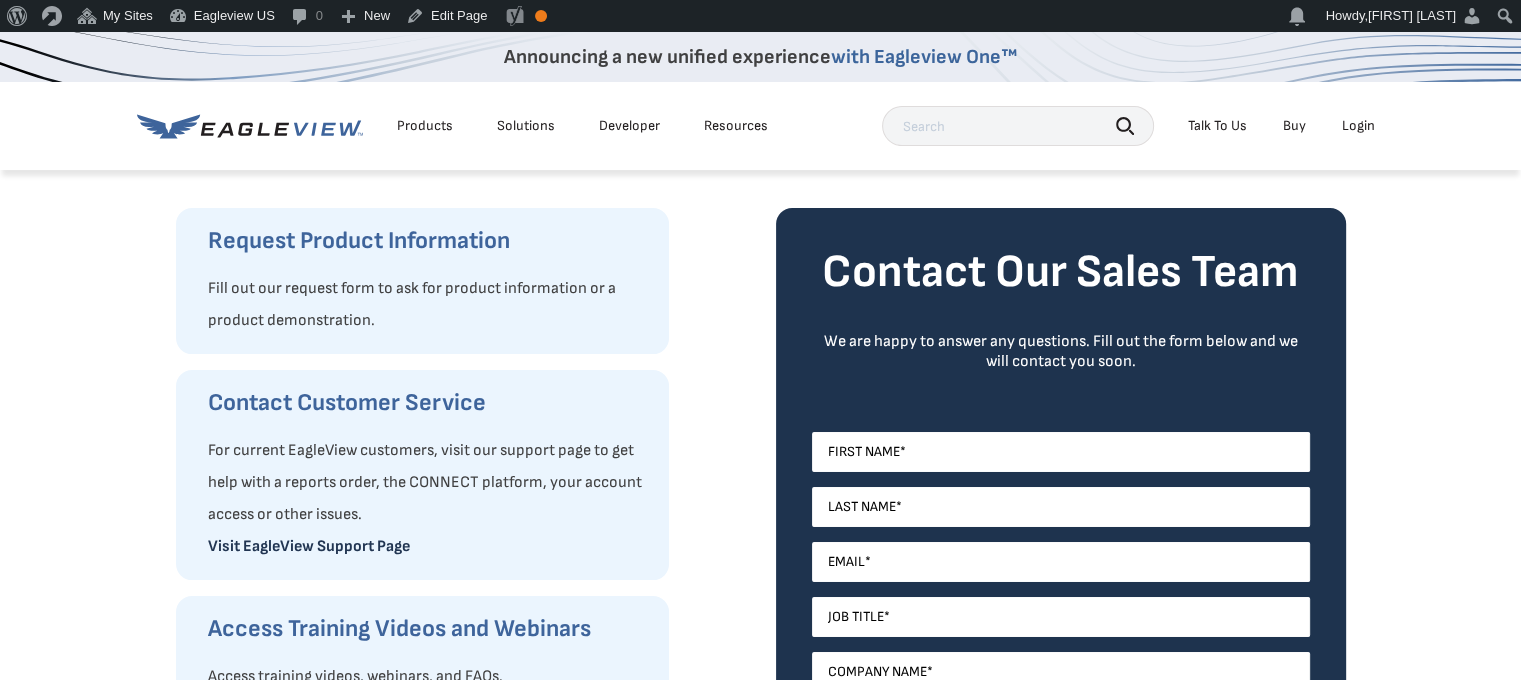 click on "Visit EagleView Support Page" at bounding box center [309, 546] 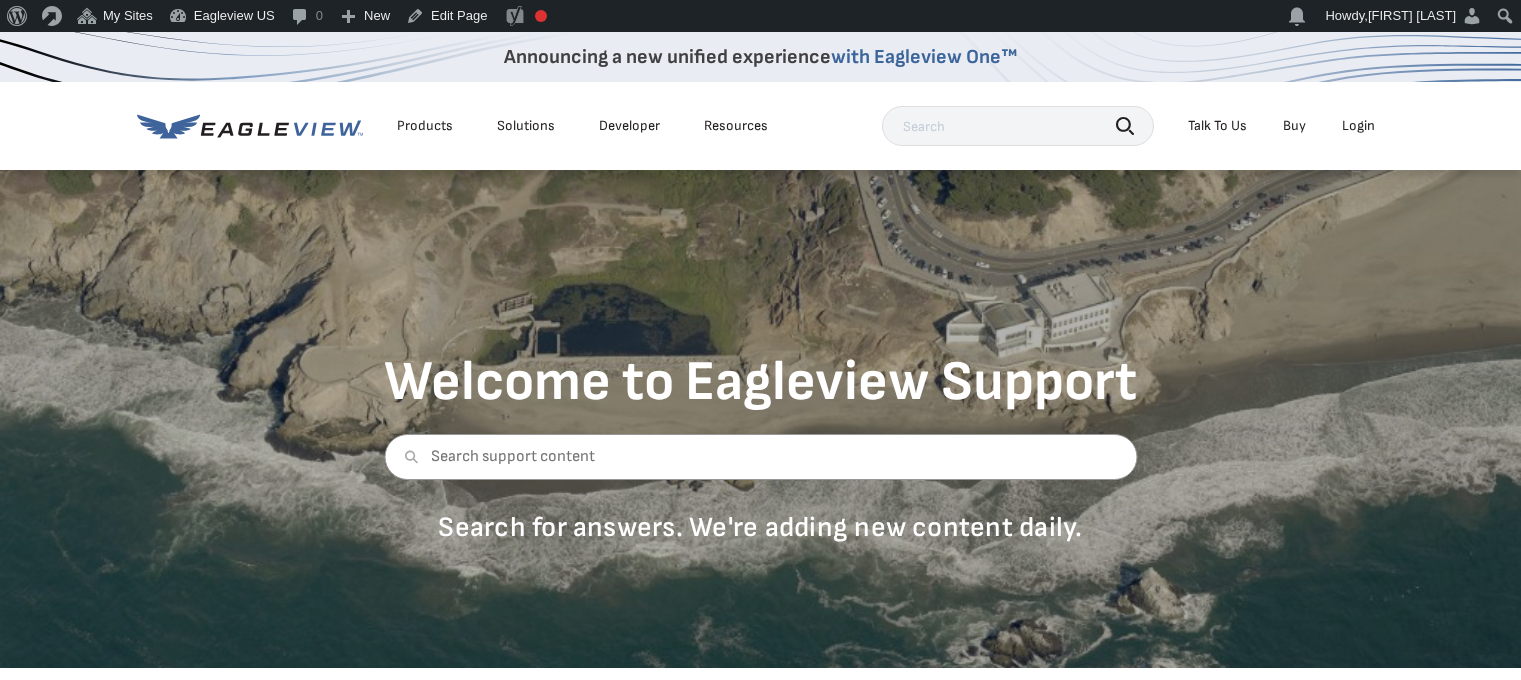 scroll, scrollTop: 0, scrollLeft: 0, axis: both 